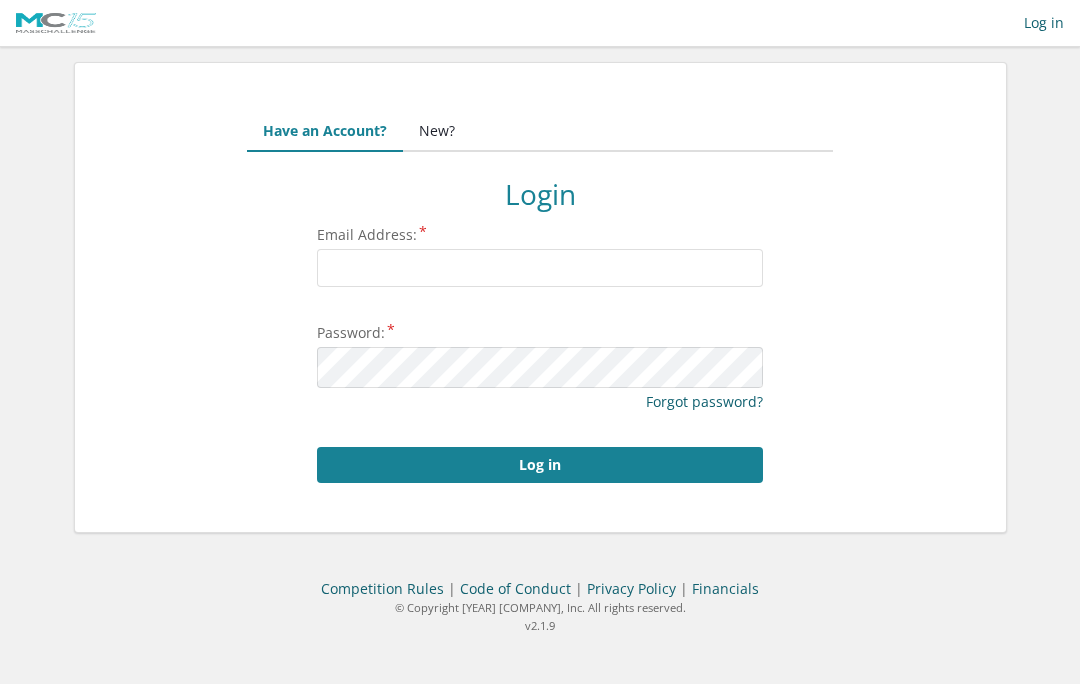scroll, scrollTop: 0, scrollLeft: 0, axis: both 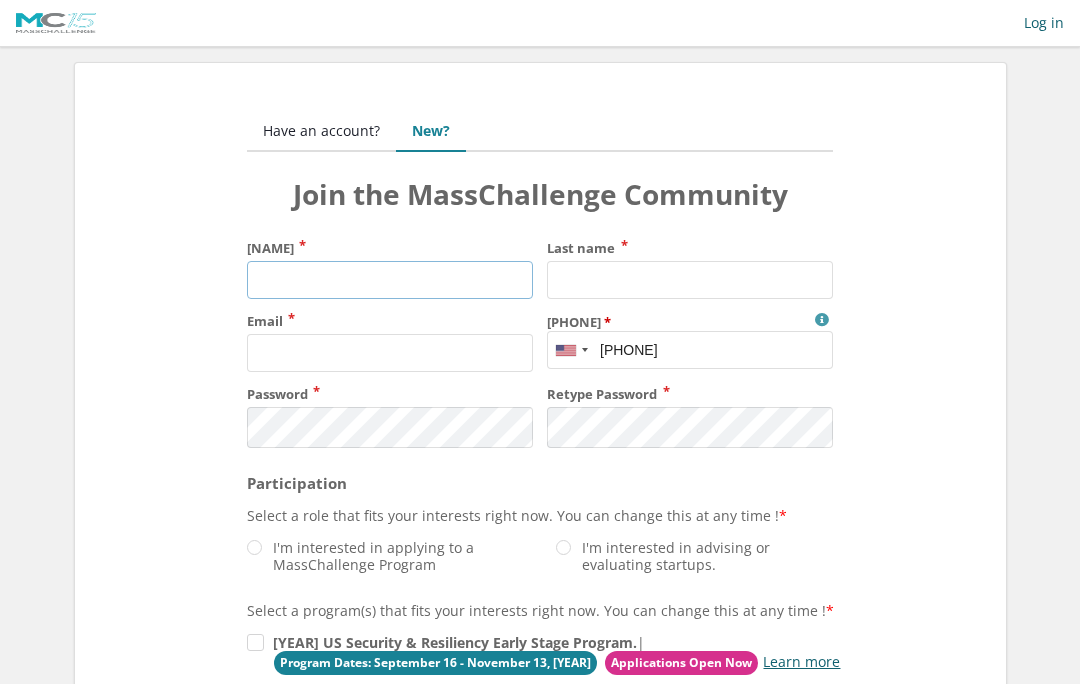 click on "[NAME]" at bounding box center [390, 280] 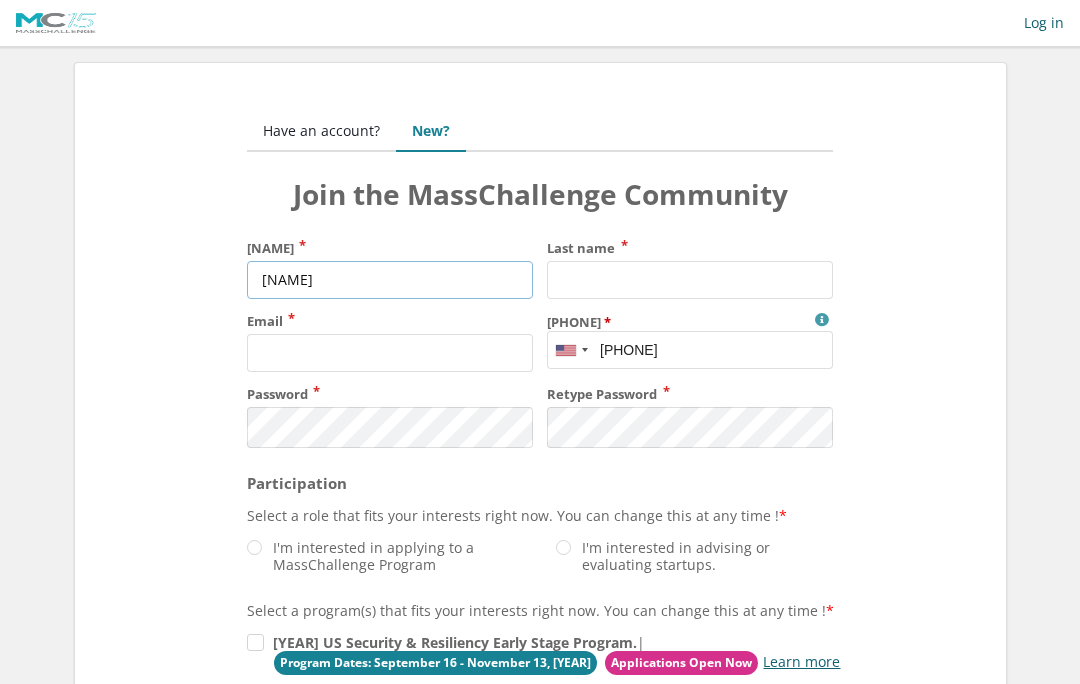 type on "[NAME]" 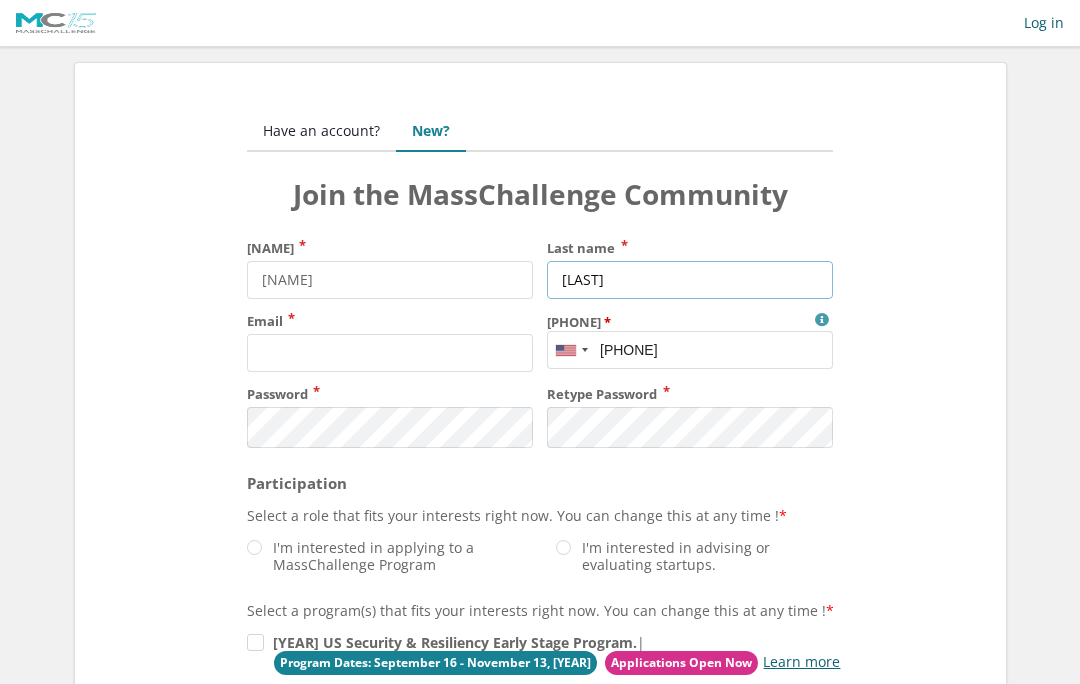 type on "Cox" 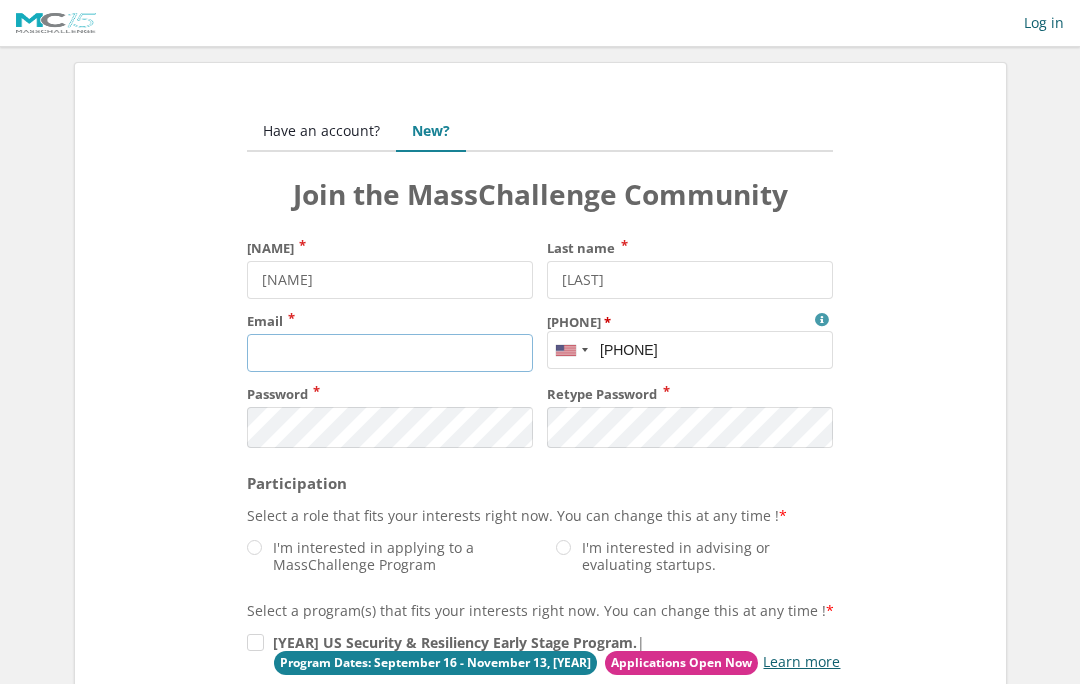 click on "[EMAIL]" at bounding box center (390, 353) 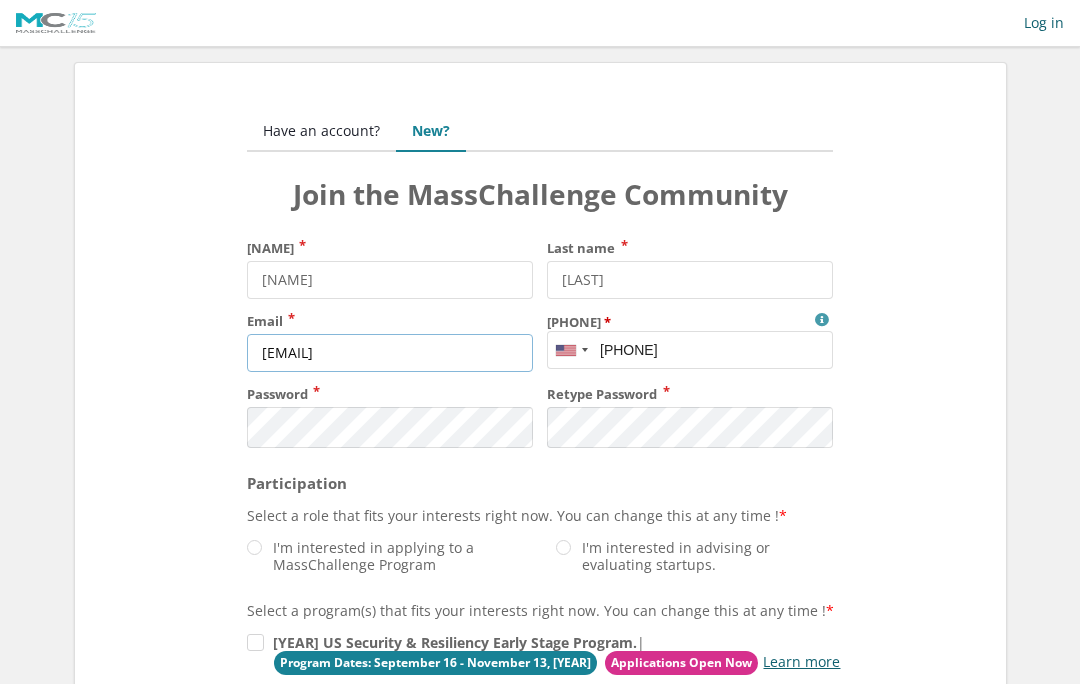 type on "timcoxbusiness@gmail.com" 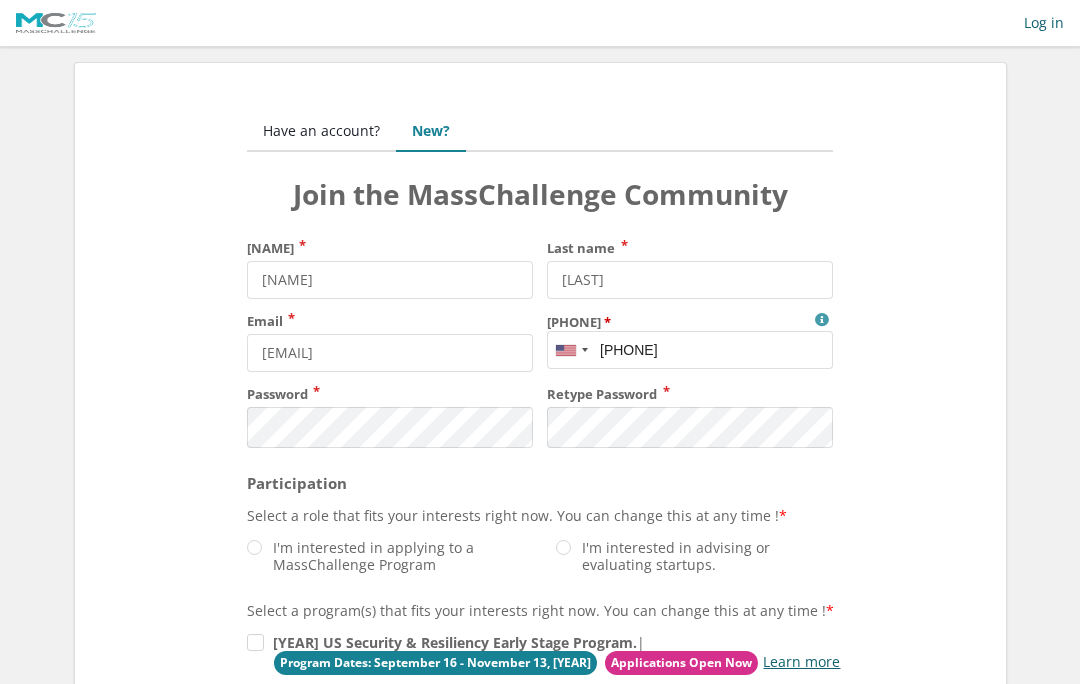 click on "[MOBILE] [PHONE]/[SMS]/[TEXT]" at bounding box center [690, 350] 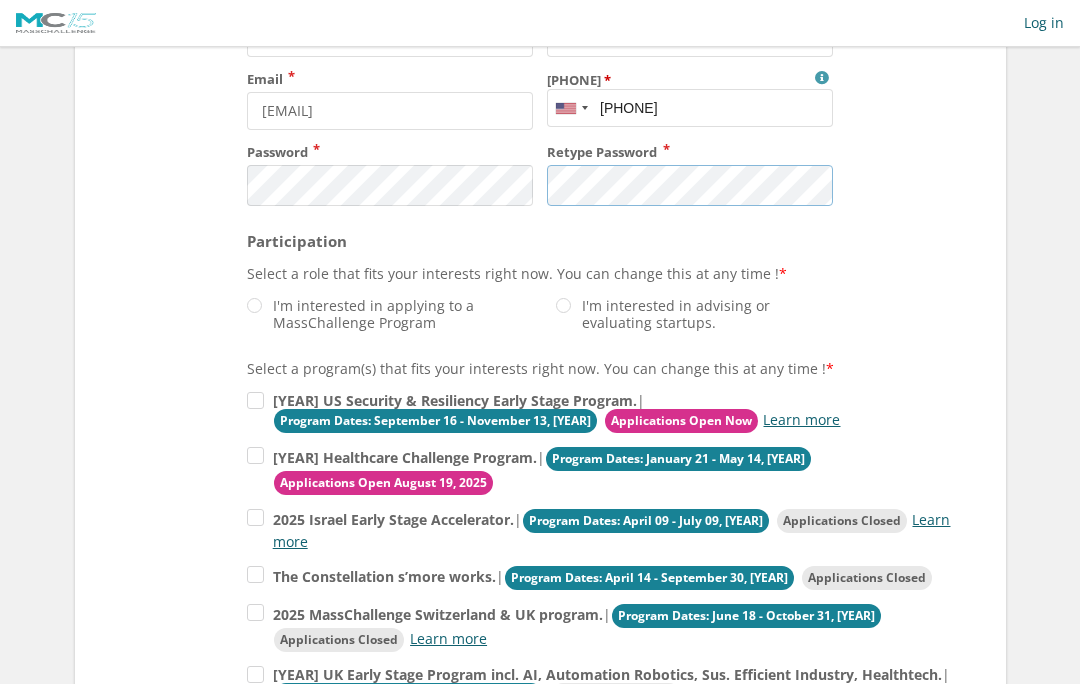 scroll, scrollTop: 241, scrollLeft: 0, axis: vertical 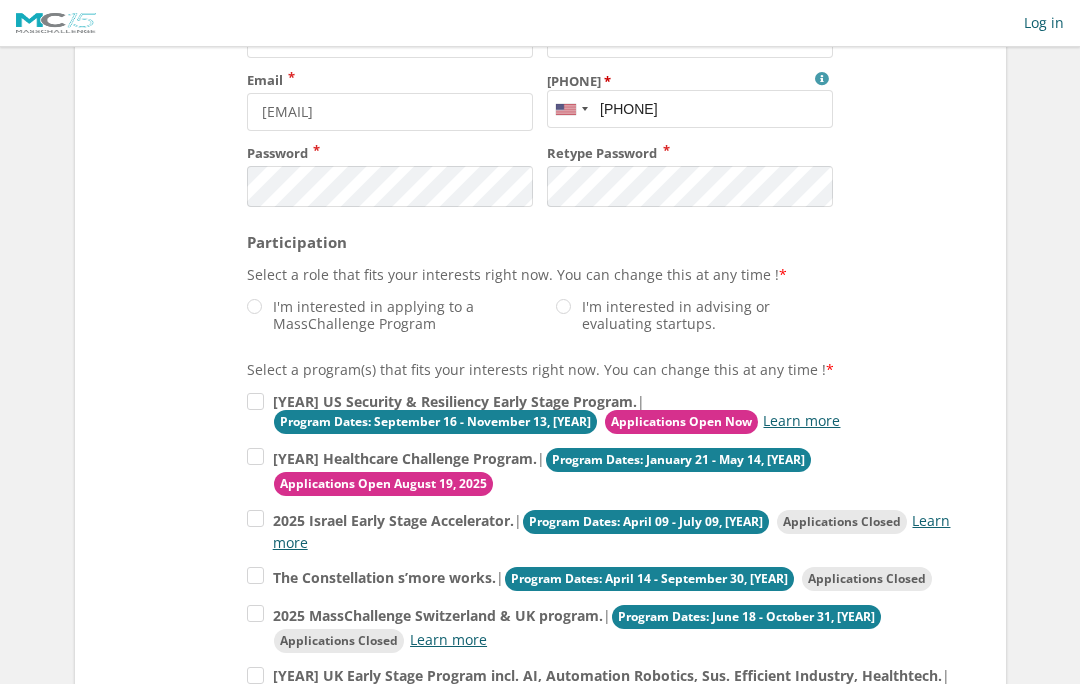 click on "I'm interested in applying to a MassChallenge
Program" at bounding box center [394, 315] 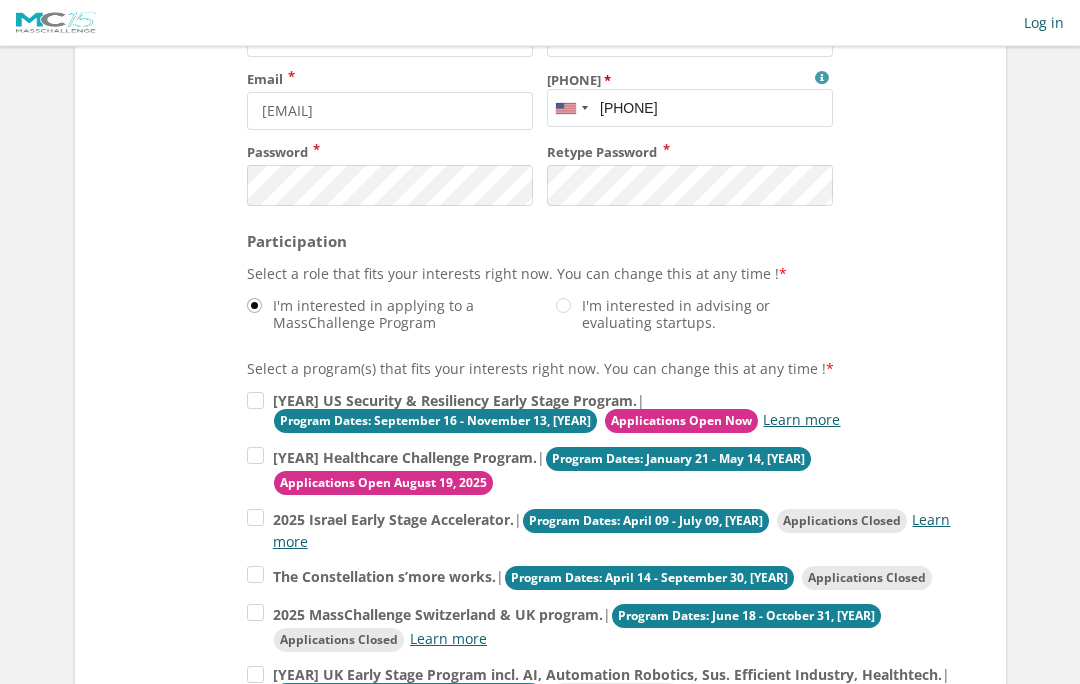 click on "Learn more" at bounding box center (801, 420) 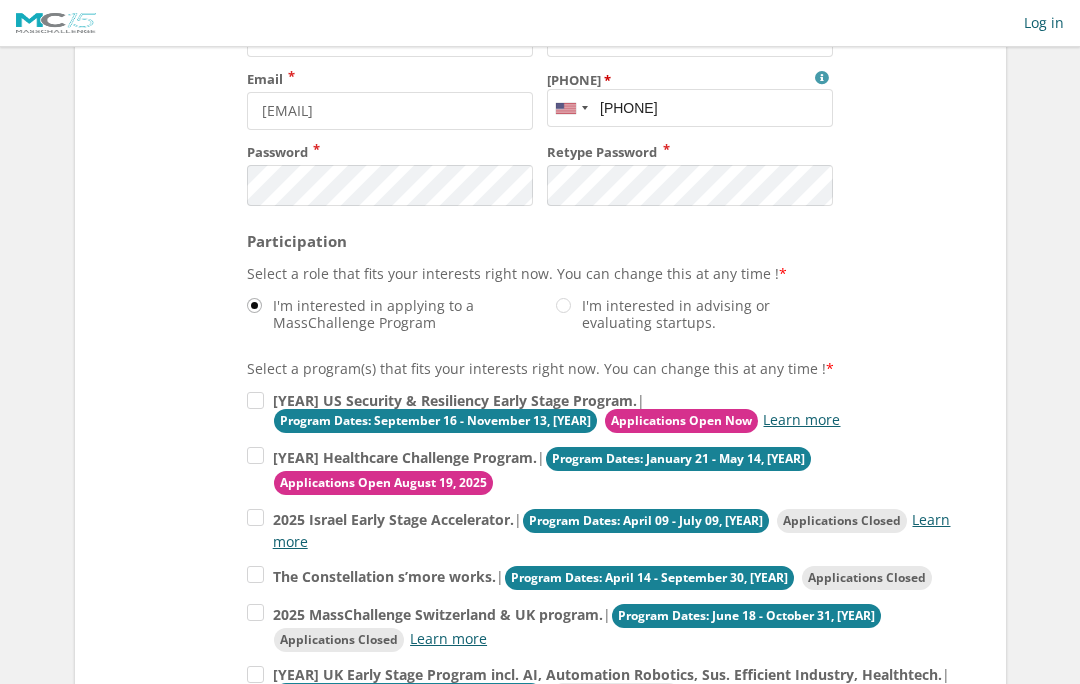 click on "2025 US Security & Resiliency Early Stage Program.   |
Program Dates:
September 16 - November 13, 2025
Applications Open Now
Learn more" at bounding box center (605, 412) 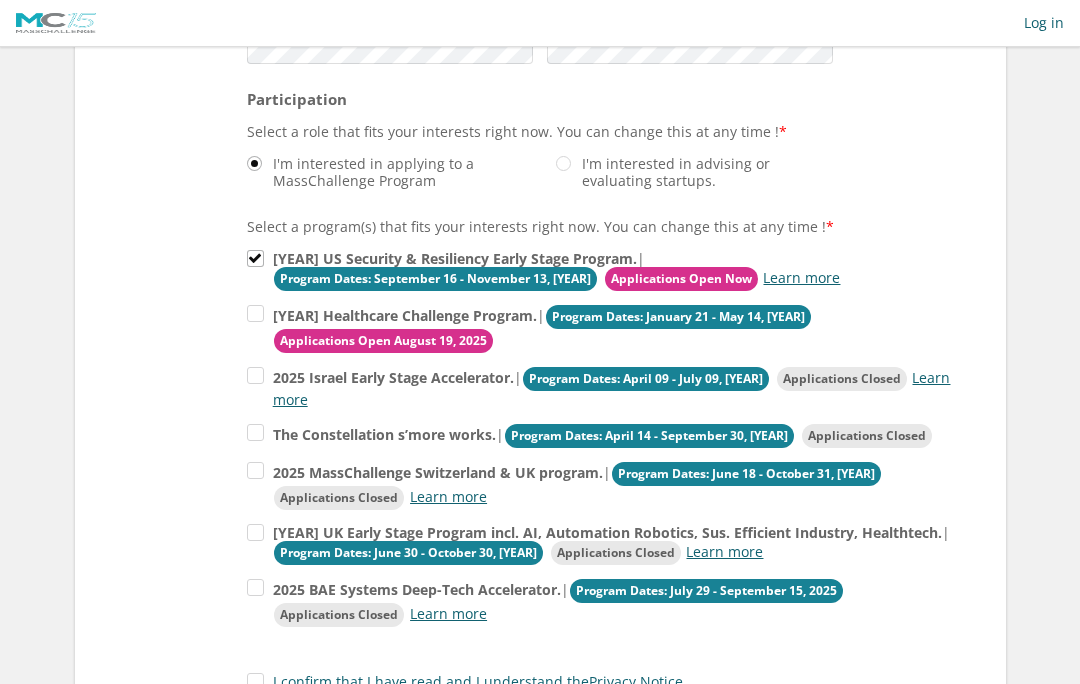 scroll, scrollTop: 392, scrollLeft: 0, axis: vertical 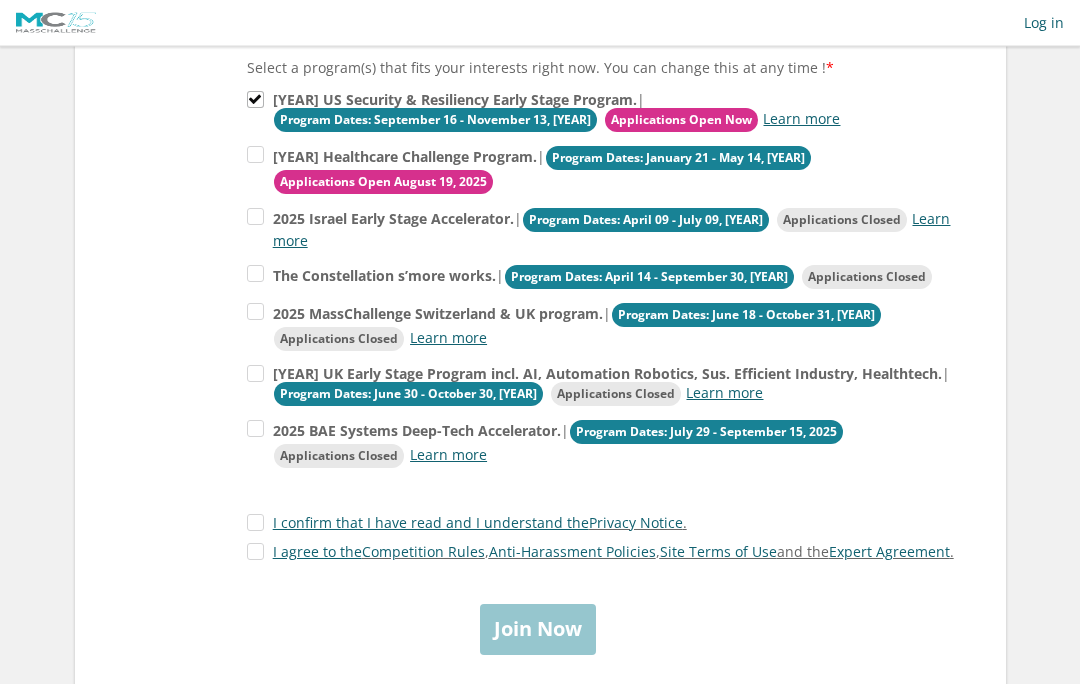 click on "I confirm that I have read and I understand the  Privacy Notice ." at bounding box center (467, 523) 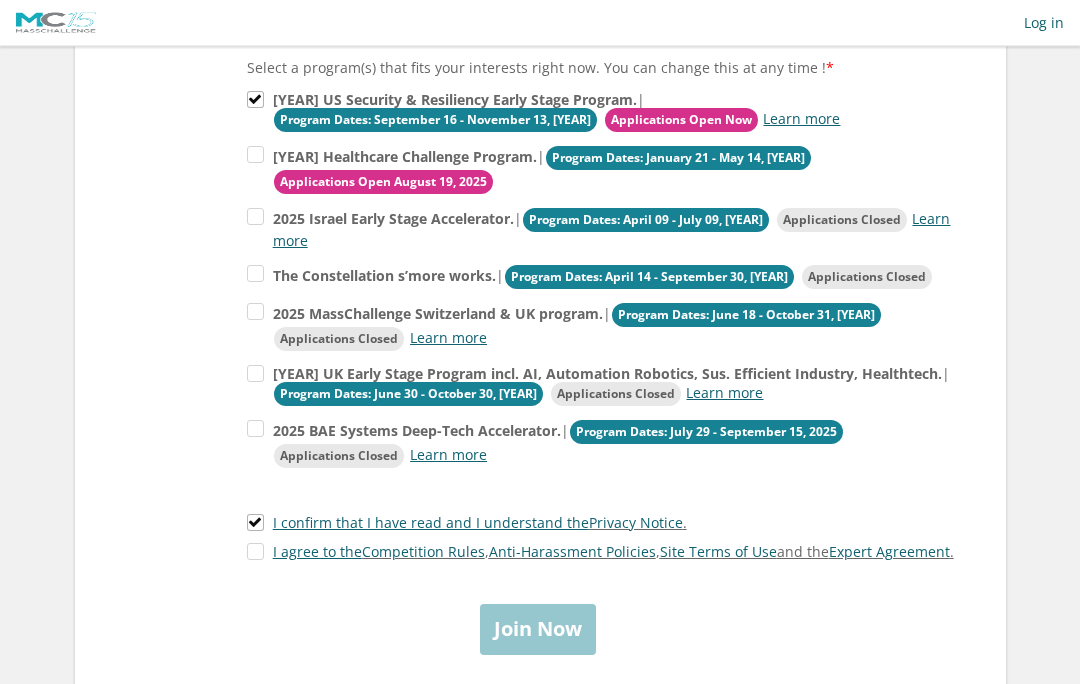 scroll, scrollTop: 543, scrollLeft: 0, axis: vertical 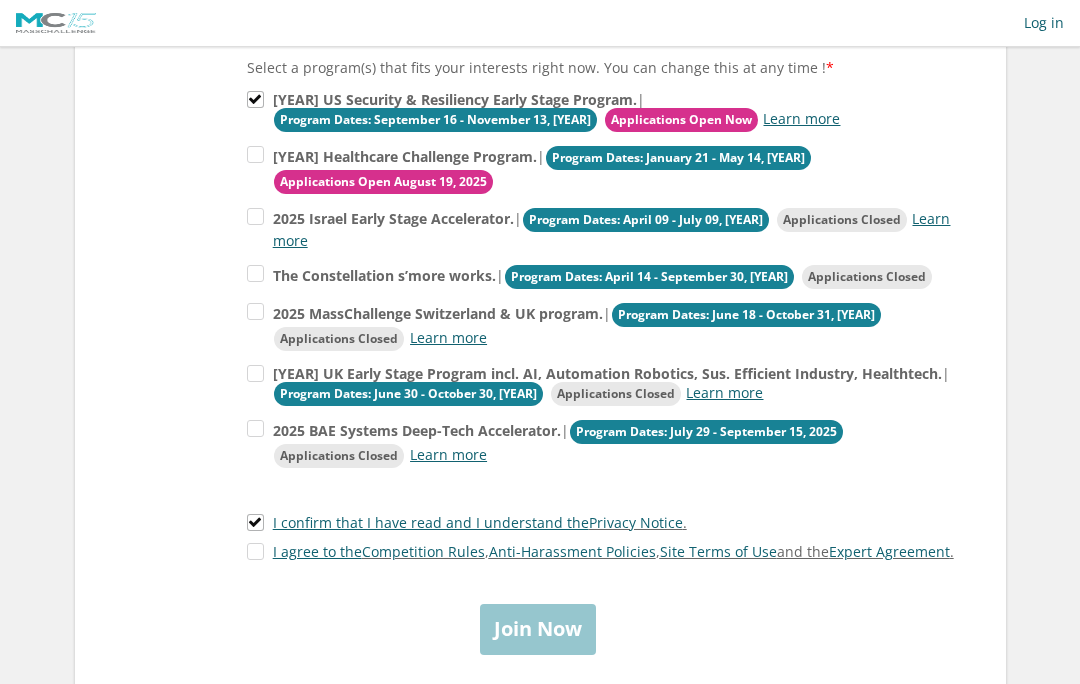 click on "I agree to the  Competition Rules ,  Anti-Harassment Policies ,  Site Terms of Use  and the  Expert Agreement ." at bounding box center [600, 551] 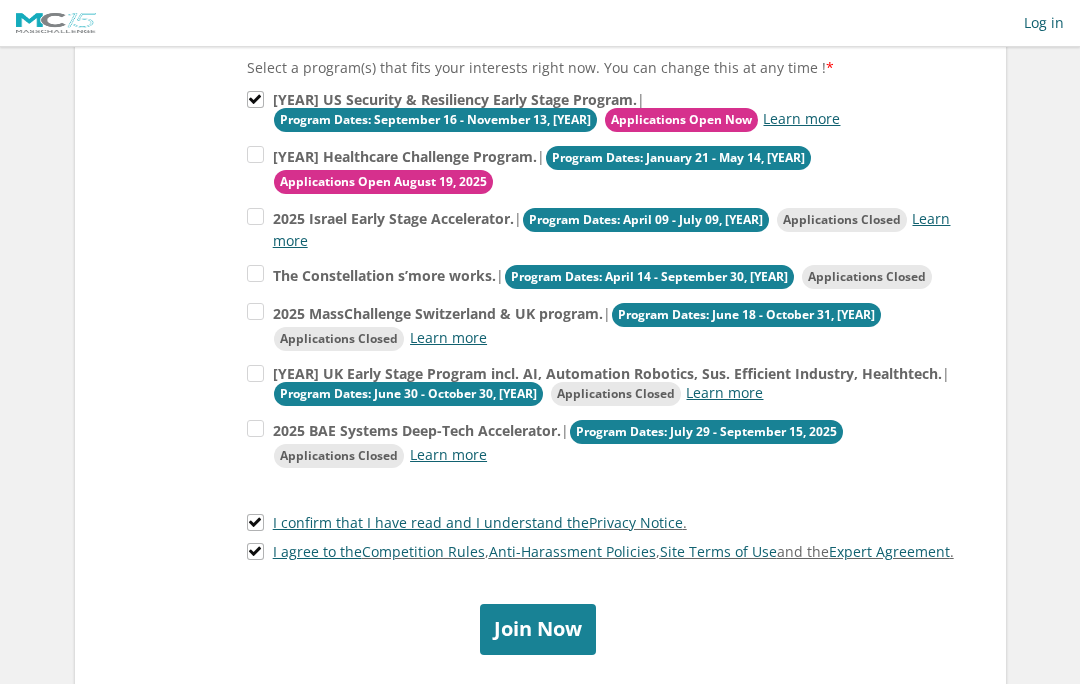 click on "Join Now" at bounding box center (538, 629) 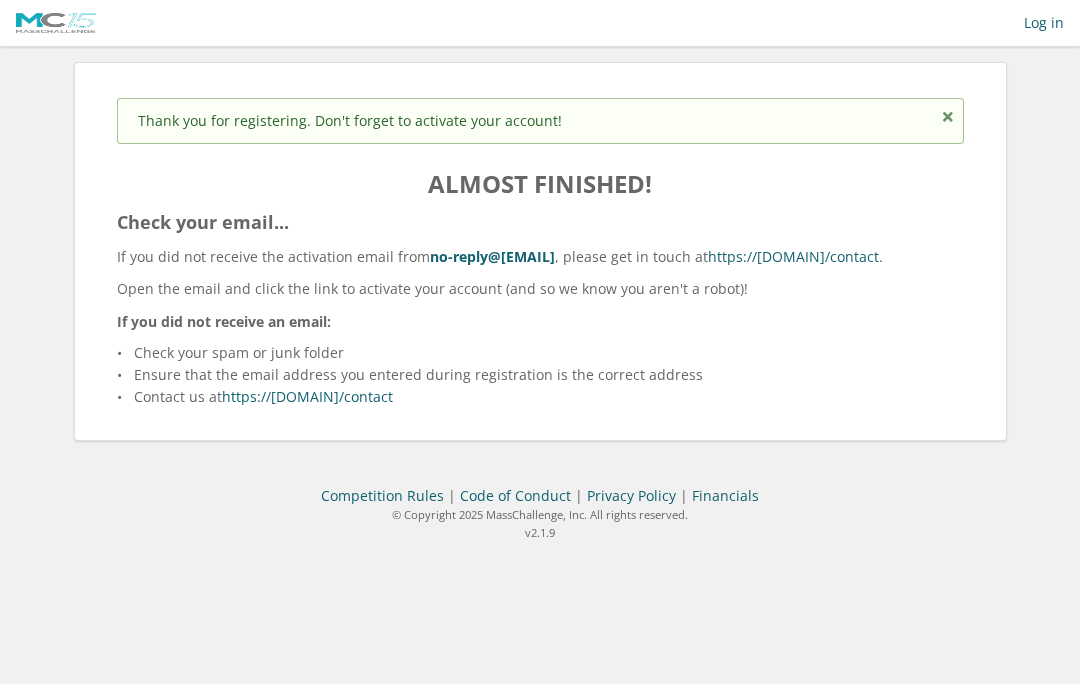 scroll, scrollTop: 0, scrollLeft: 0, axis: both 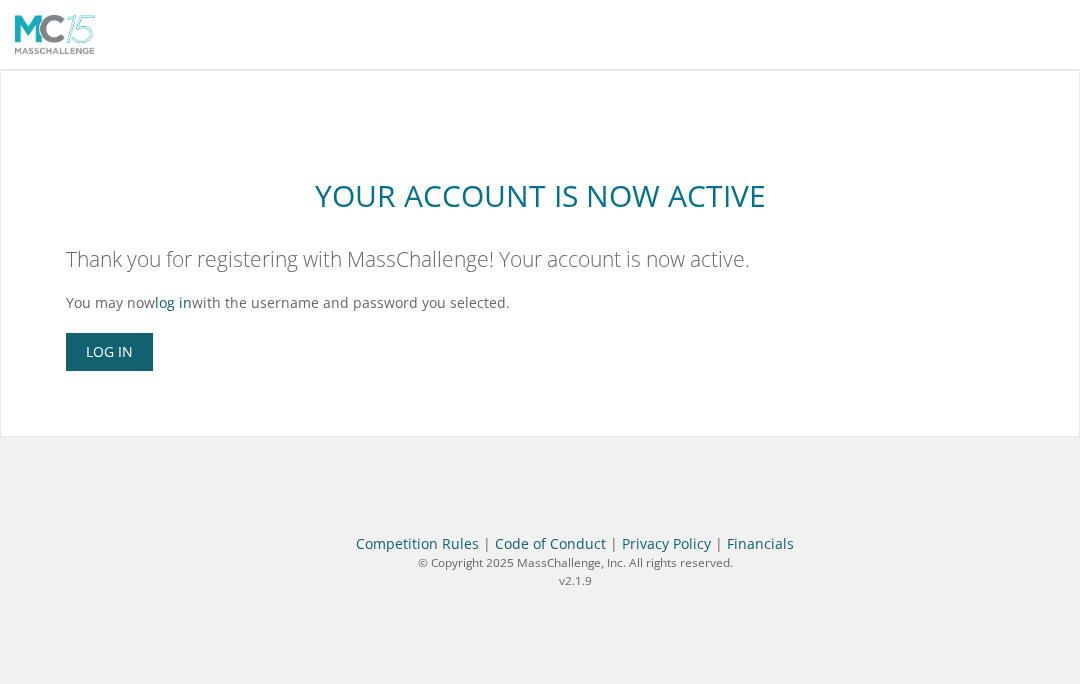 click on "Log In" at bounding box center [109, 352] 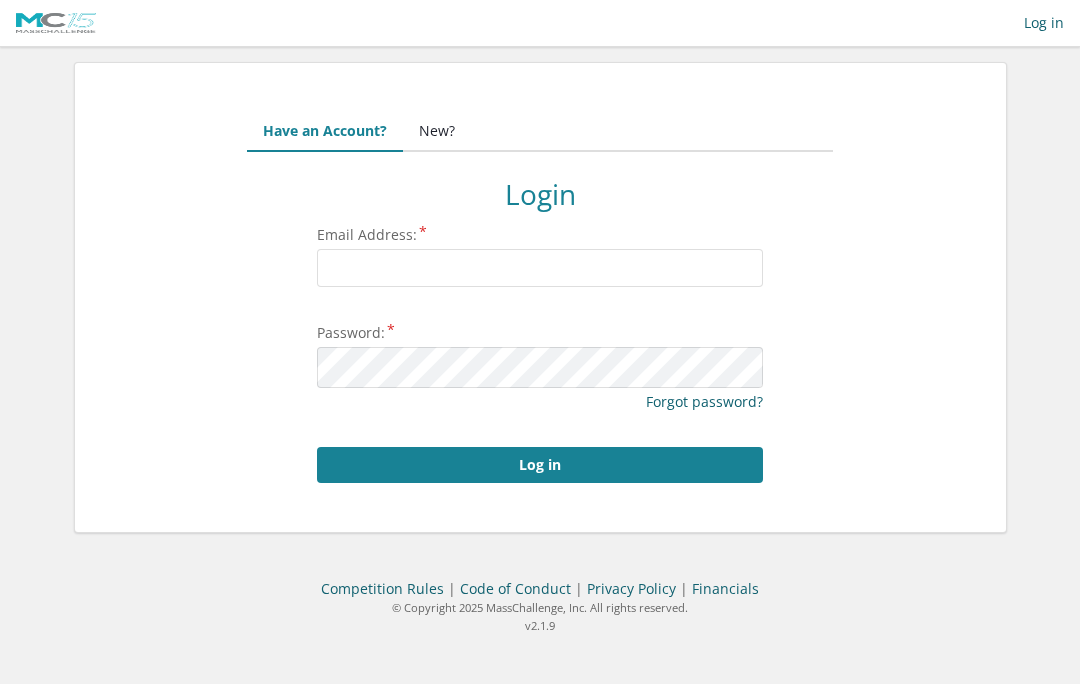 scroll, scrollTop: 0, scrollLeft: 0, axis: both 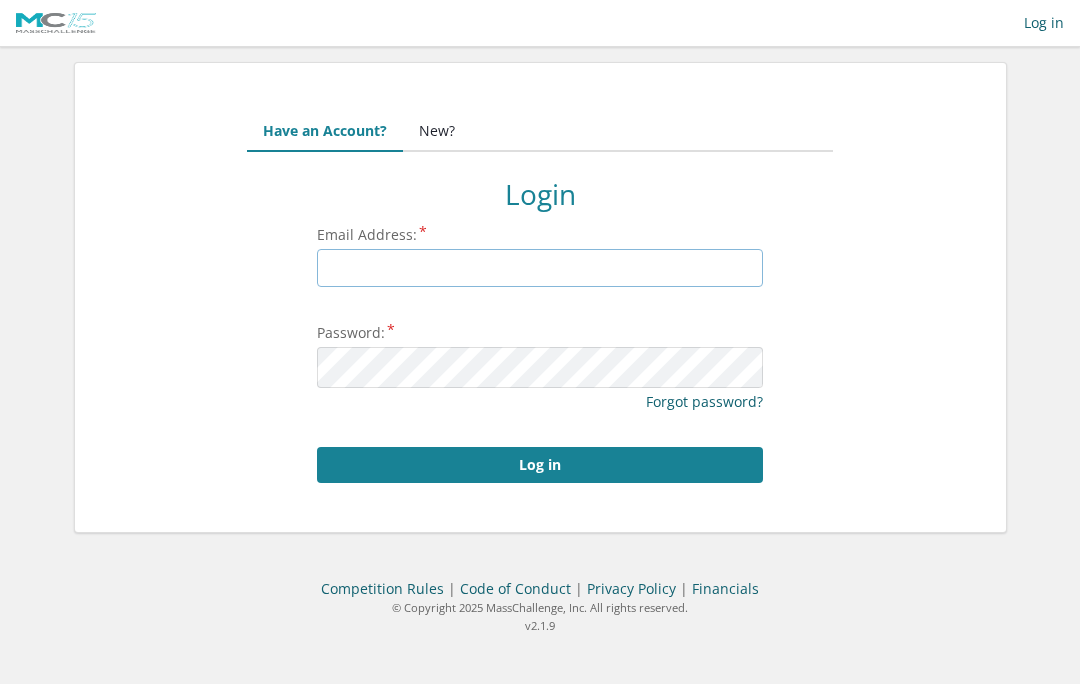 click on "Email Address:" at bounding box center [540, 268] 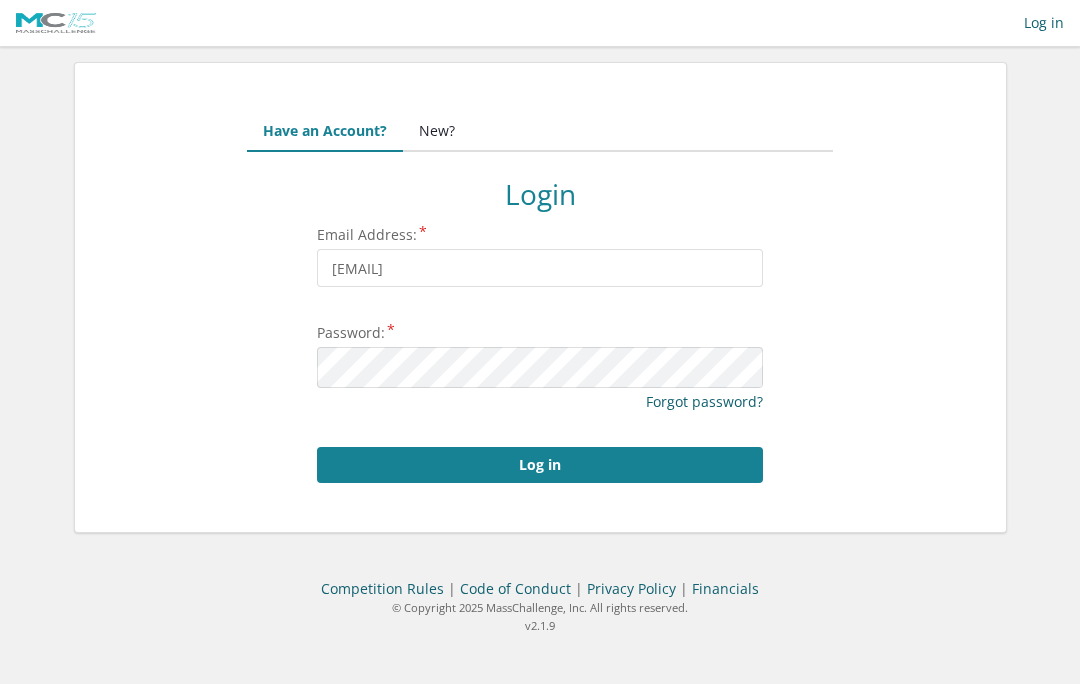 click on "Log in" at bounding box center [540, 465] 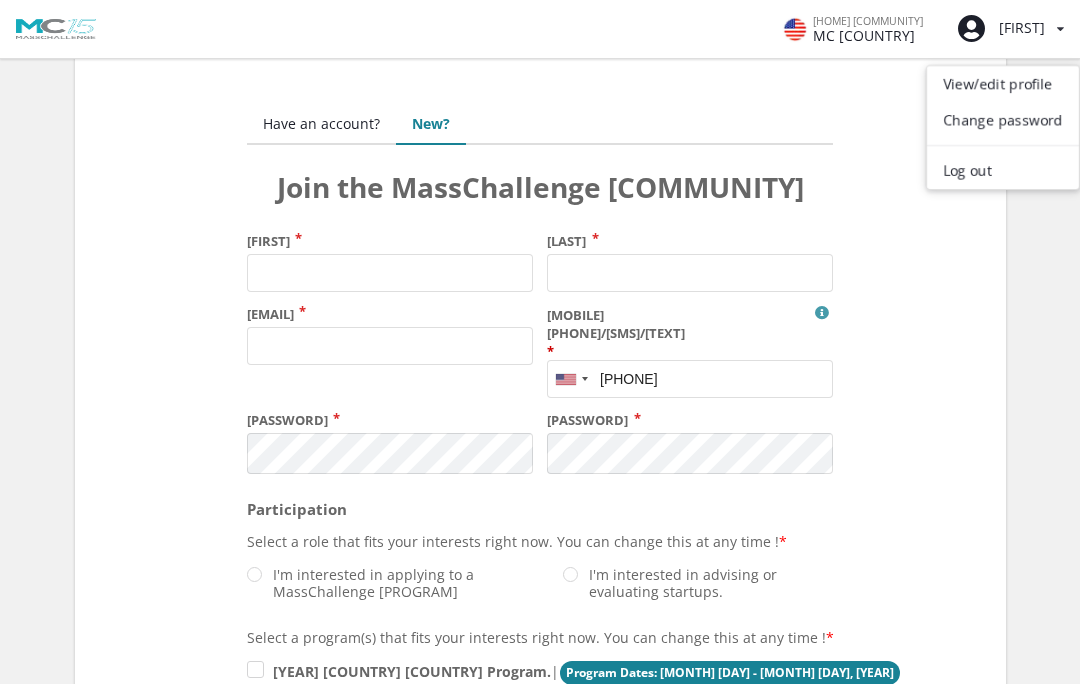 scroll, scrollTop: 0, scrollLeft: 0, axis: both 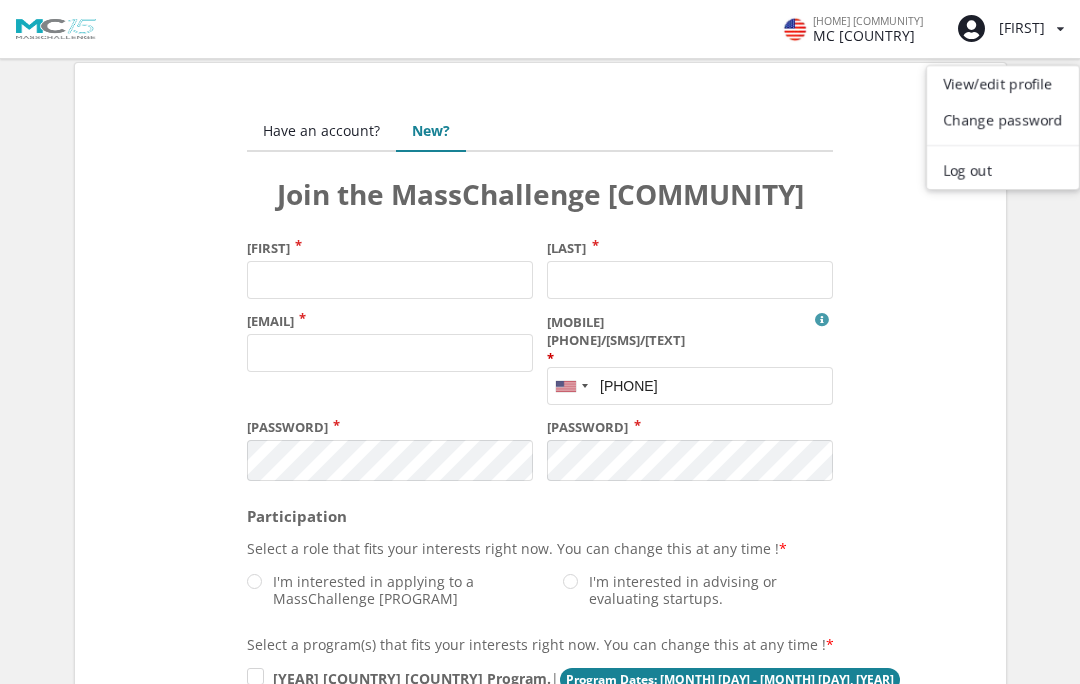 click on "MC [COUNTRY]" at bounding box center (868, 36) 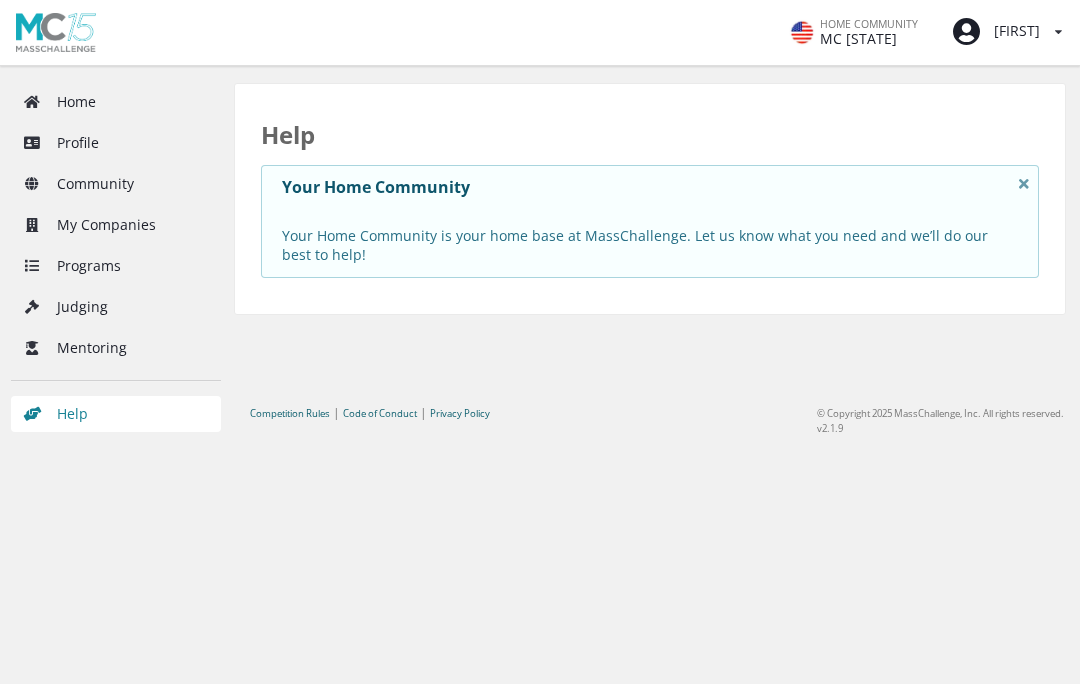 scroll, scrollTop: 0, scrollLeft: 0, axis: both 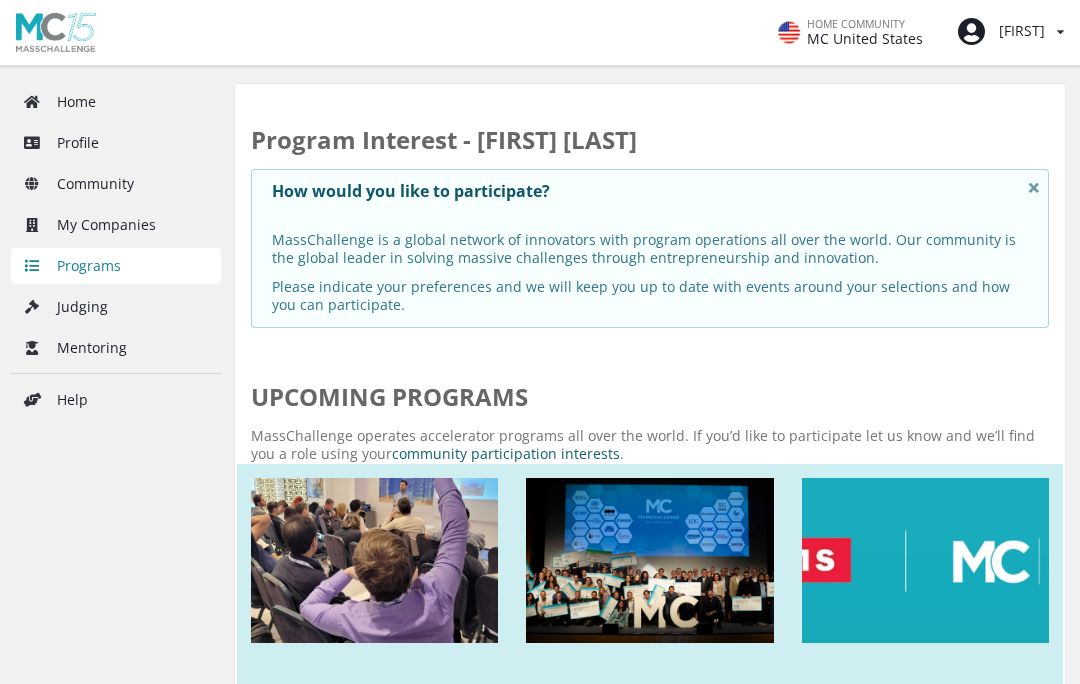 click on "My Companies" at bounding box center (116, 225) 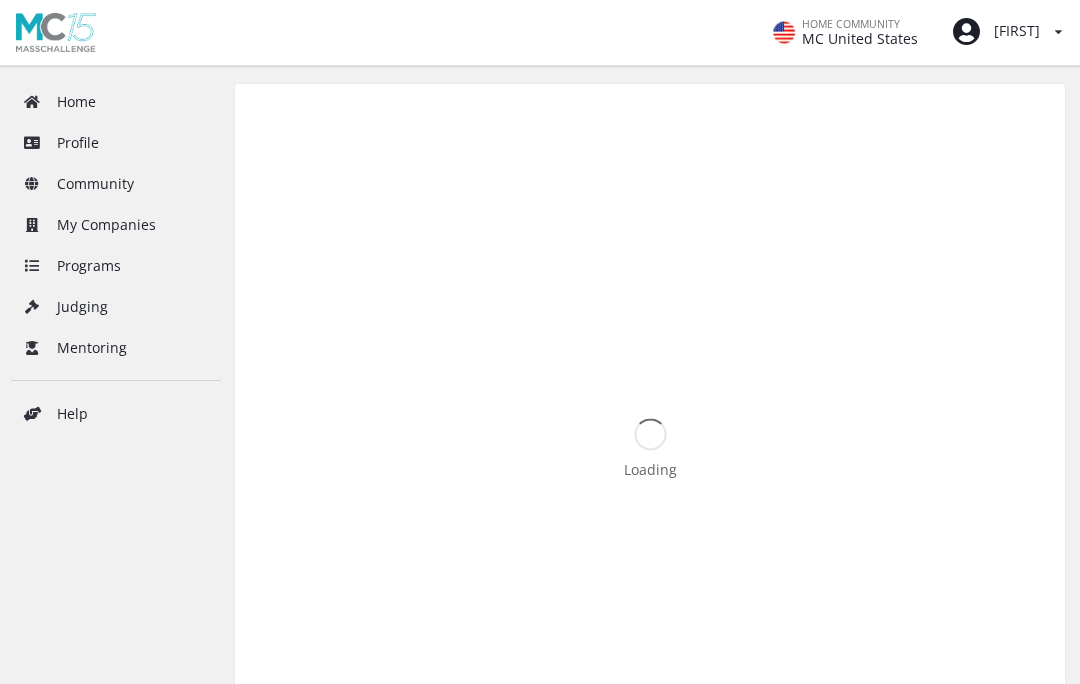 scroll, scrollTop: 0, scrollLeft: 0, axis: both 